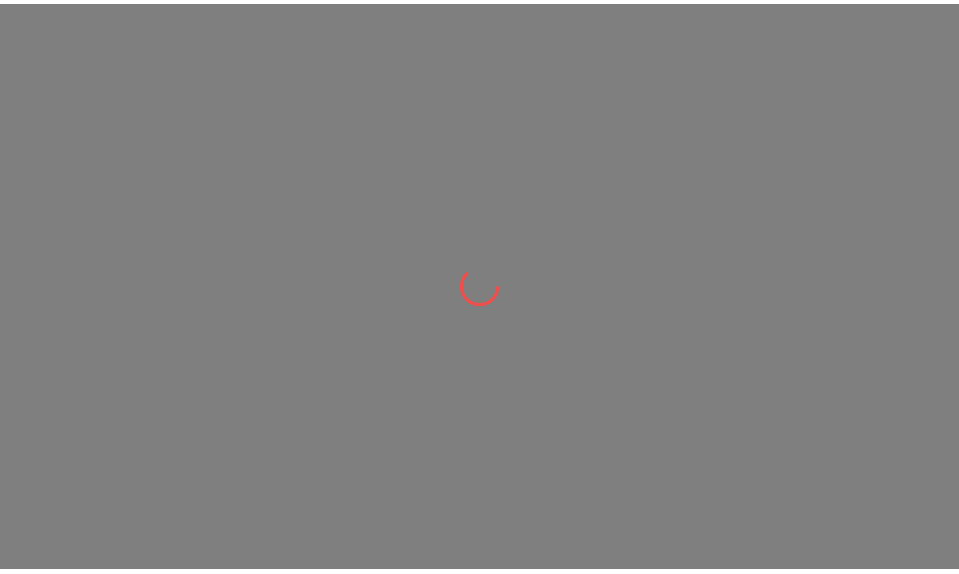 scroll, scrollTop: 0, scrollLeft: 0, axis: both 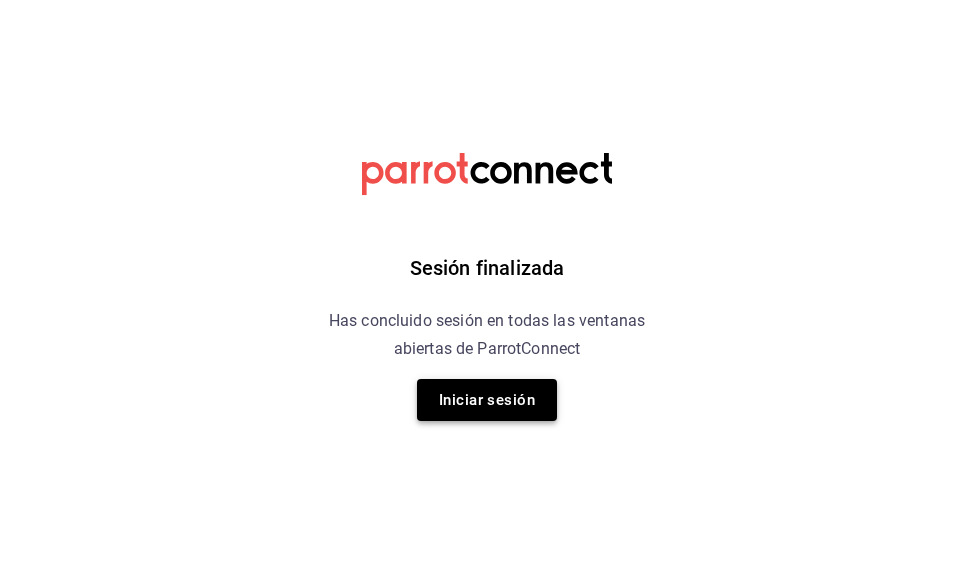 click on "Iniciar sesión" at bounding box center [487, 400] 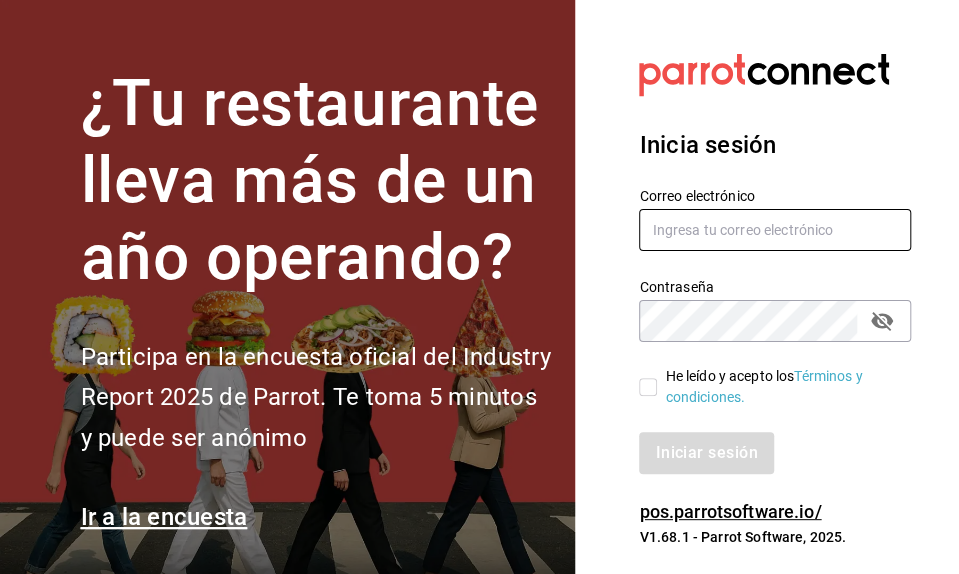 type on "mochomos.mitikah@example.com" 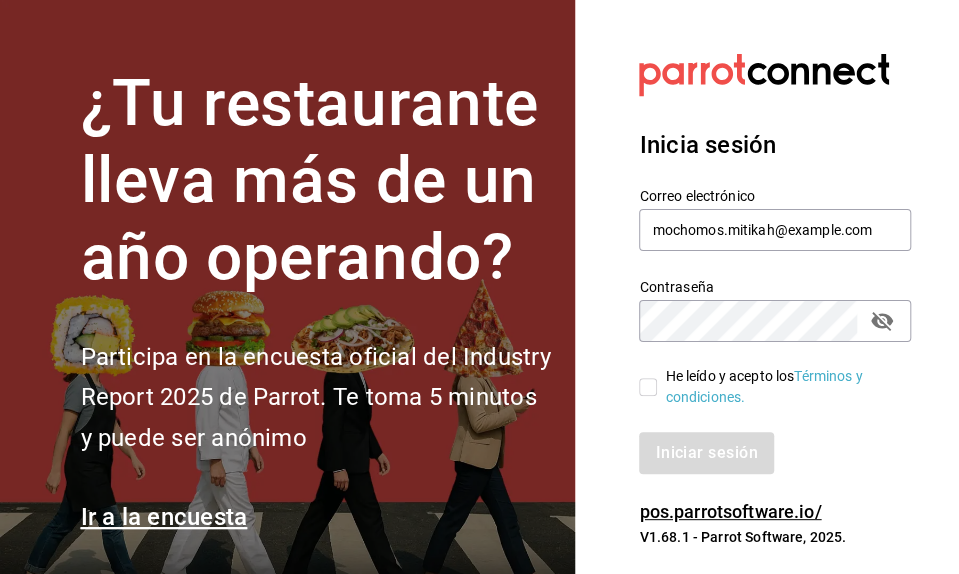 scroll, scrollTop: 27, scrollLeft: 0, axis: vertical 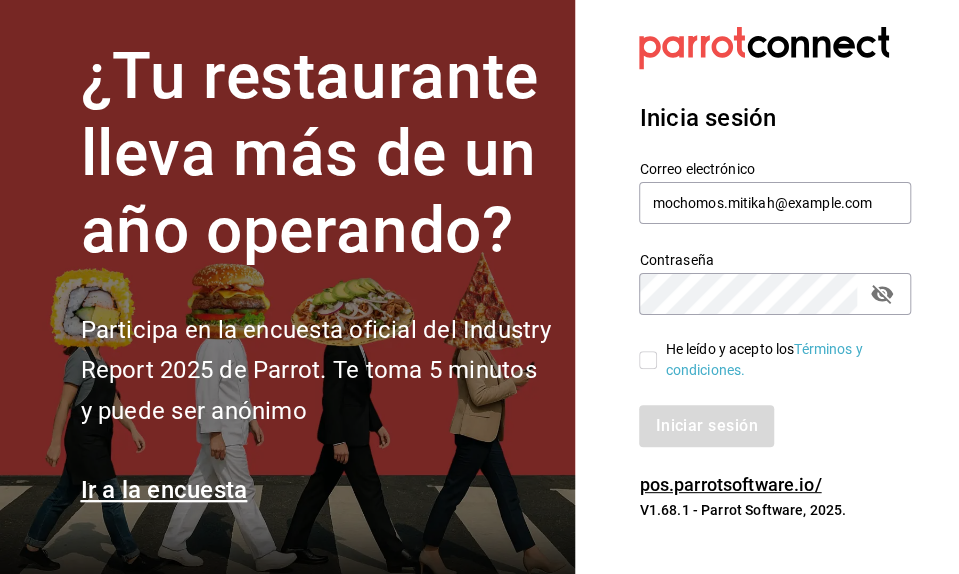 click on "He leído y acepto los  Términos y condiciones." at bounding box center [648, 360] 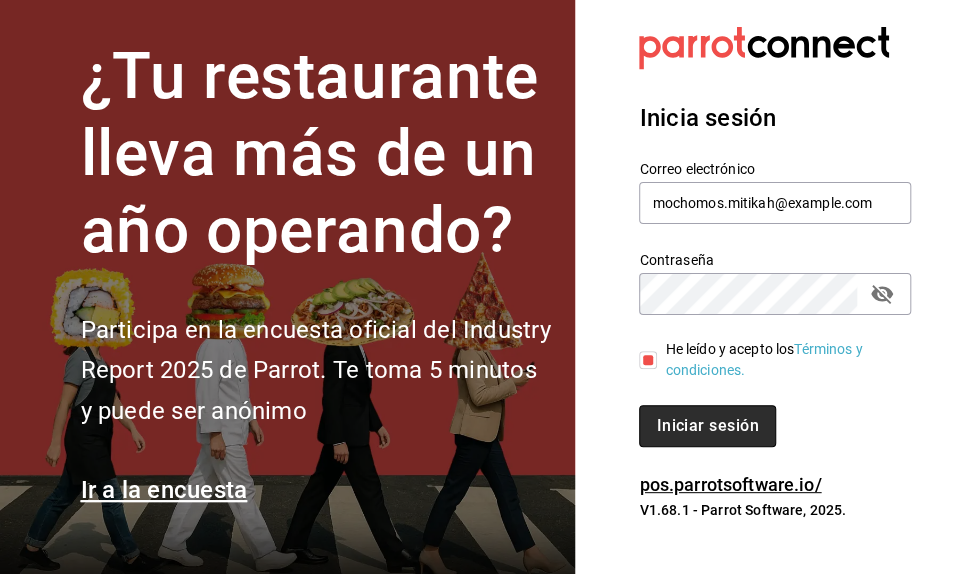click on "Iniciar sesión" at bounding box center [707, 426] 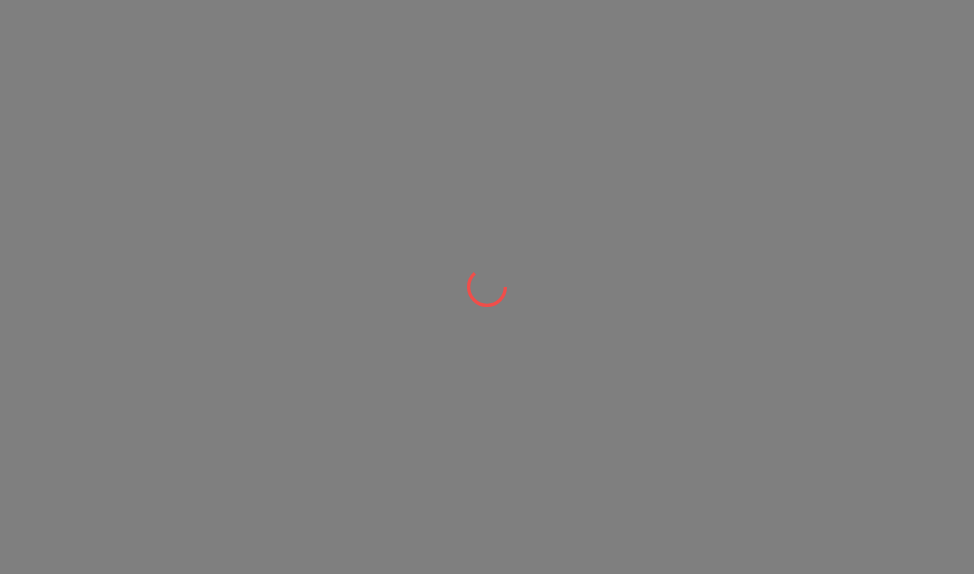 scroll, scrollTop: 0, scrollLeft: 0, axis: both 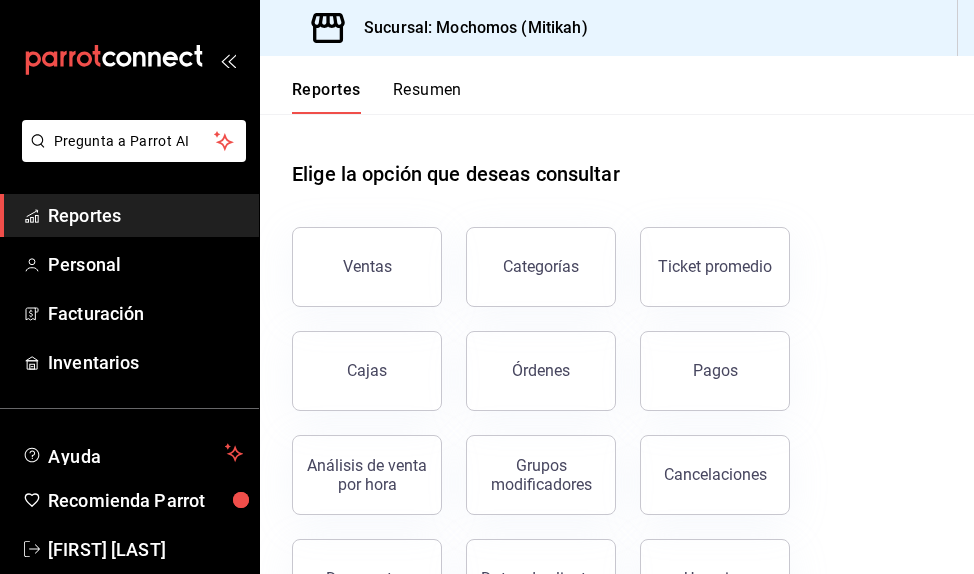 click on "Sucursal: Mochomos (Mitikah)" at bounding box center [468, 28] 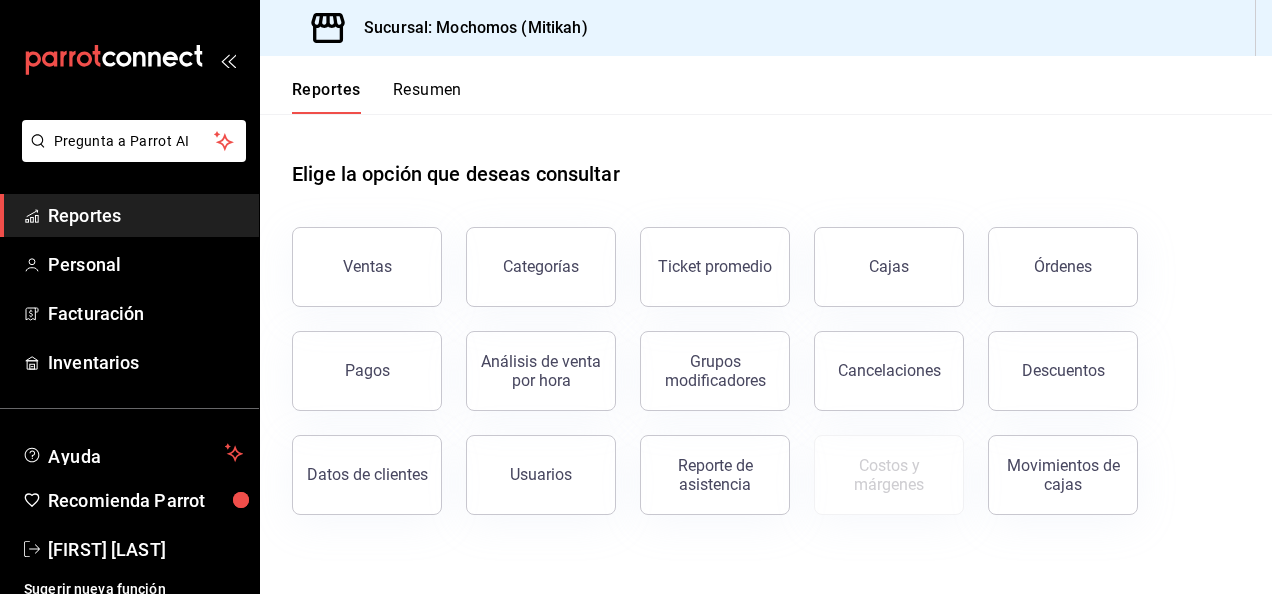 click on "Sucursal: Mochomos (Mitikah)" at bounding box center [468, 28] 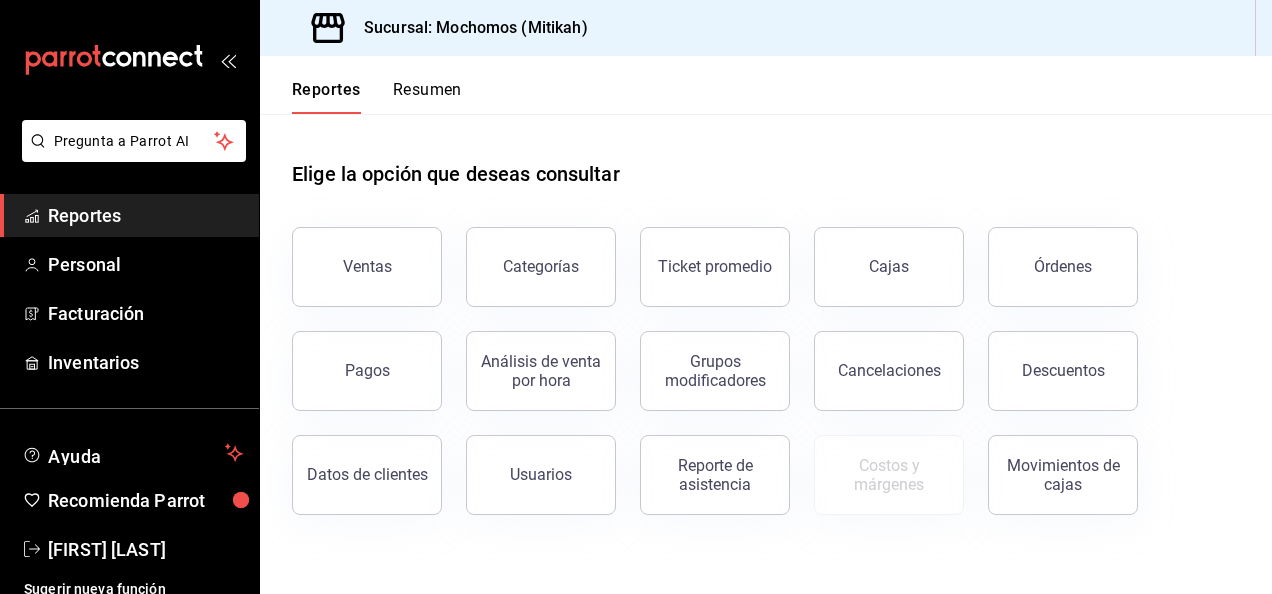 click on "Reportes" at bounding box center (145, 215) 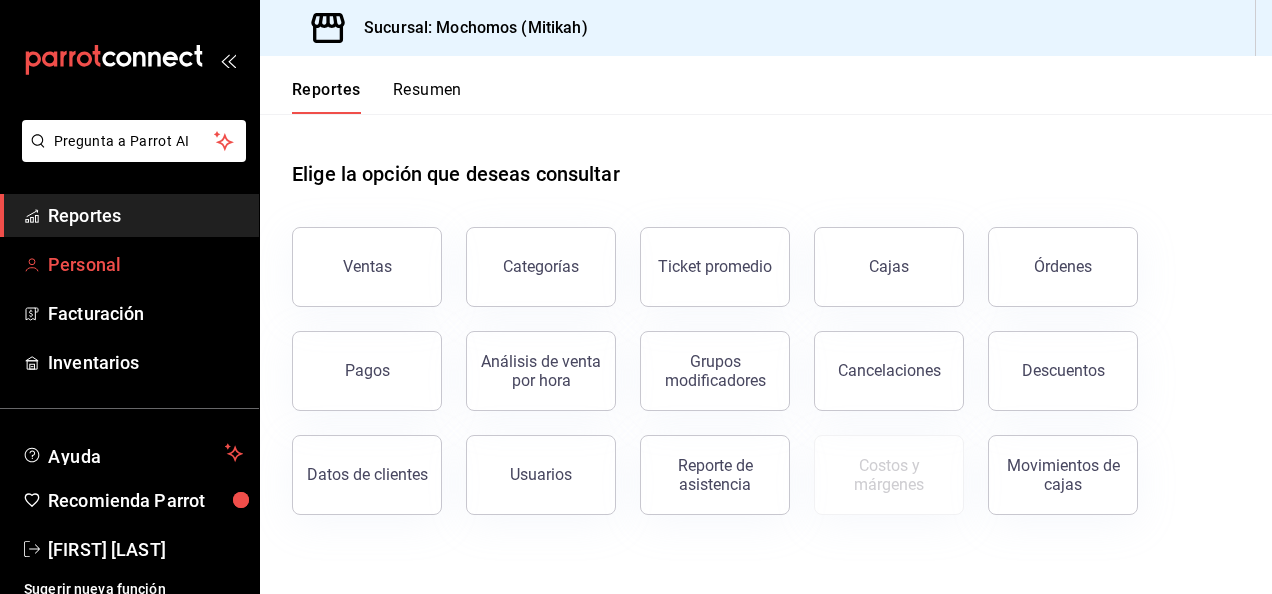 click on "Personal" at bounding box center [145, 264] 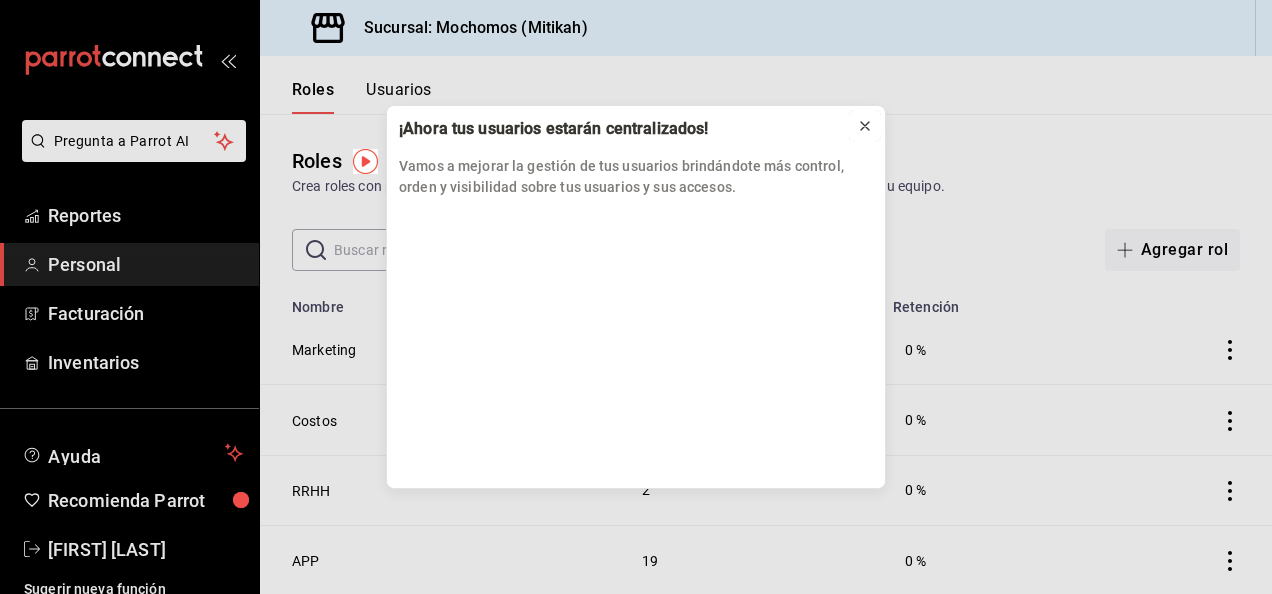 click 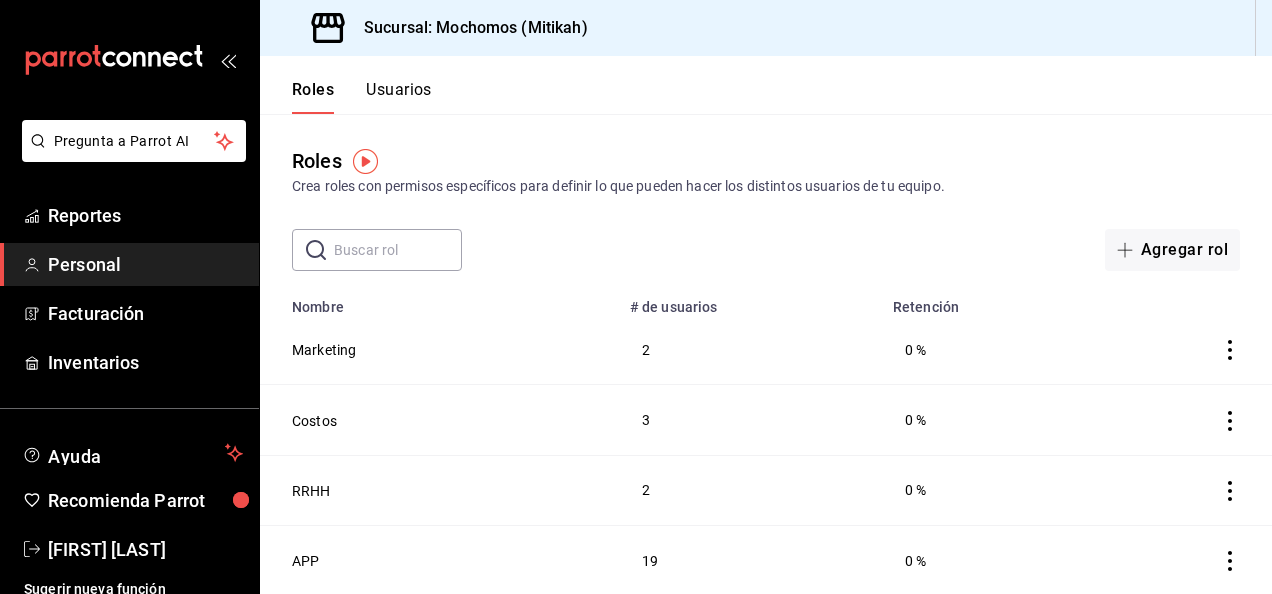 click on "Sucursal: Mochomos (Mitikah)" at bounding box center [468, 28] 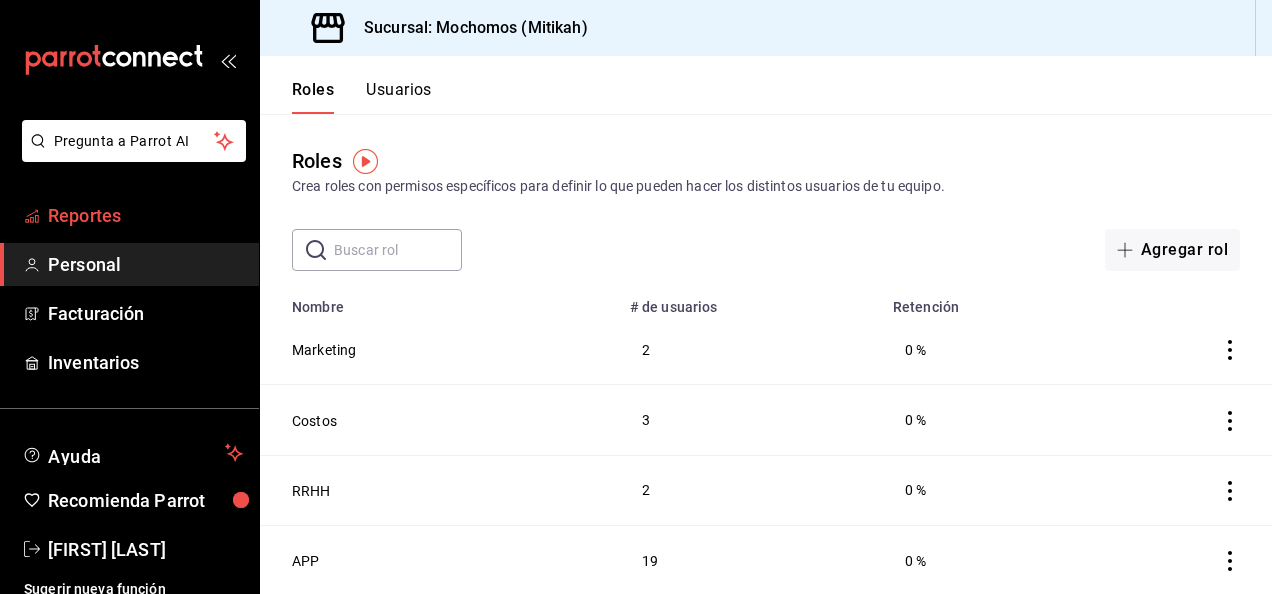 click on "Reportes" at bounding box center (129, 215) 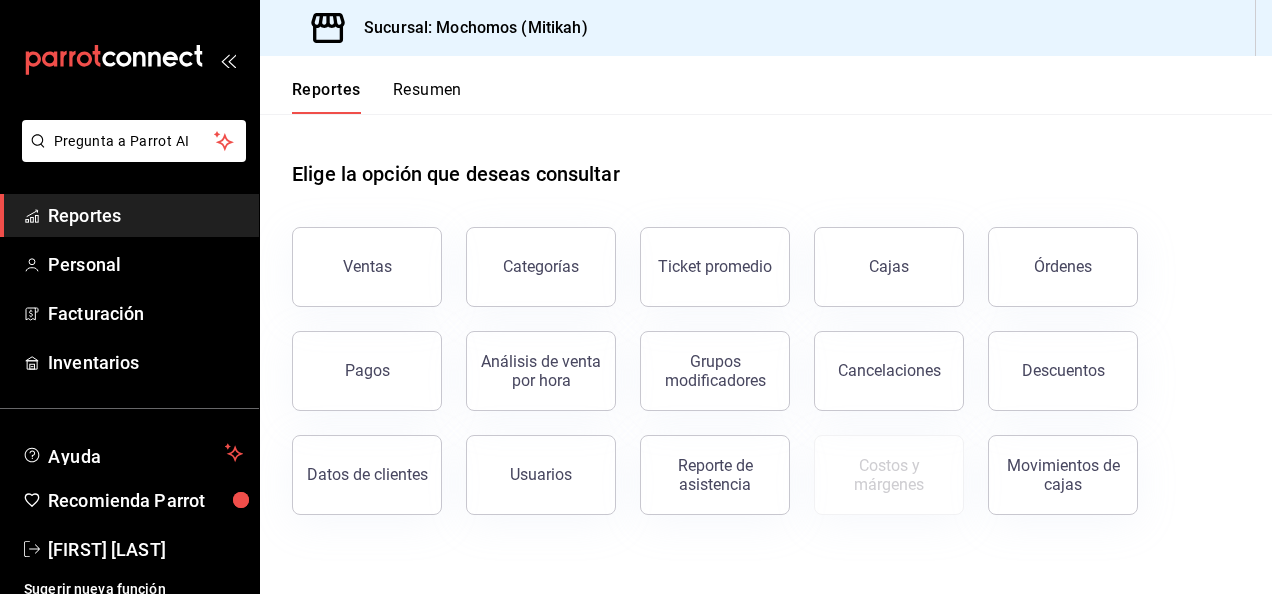 click on "Sucursal: Mochomos (Mitikah)" at bounding box center (436, 28) 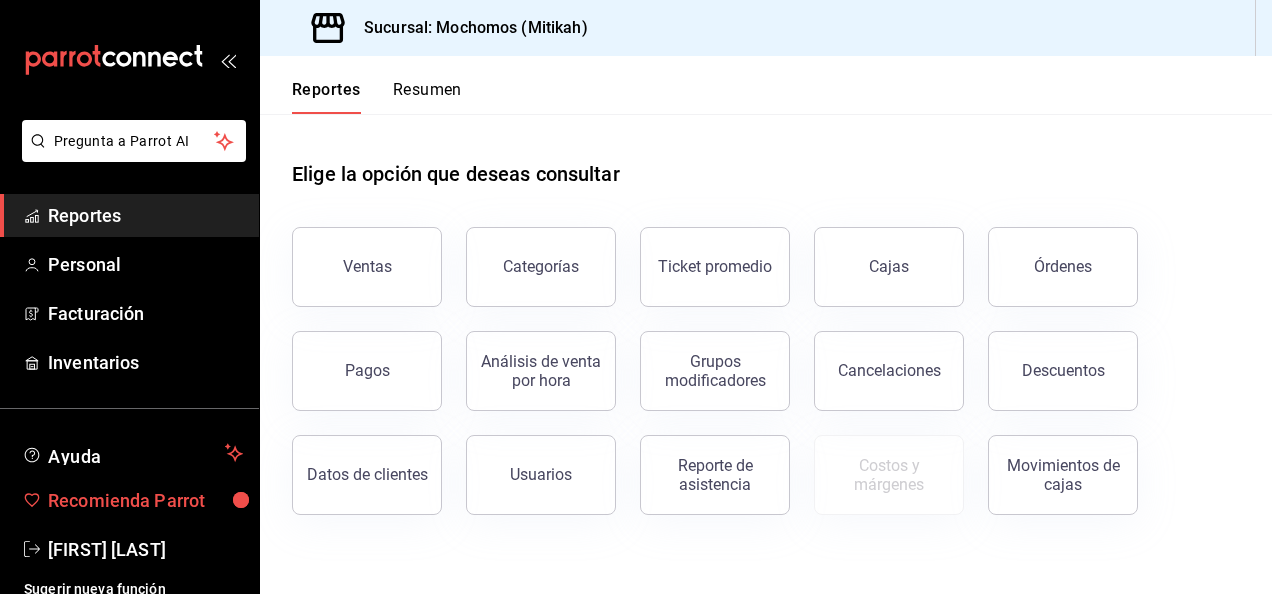 scroll, scrollTop: 13, scrollLeft: 0, axis: vertical 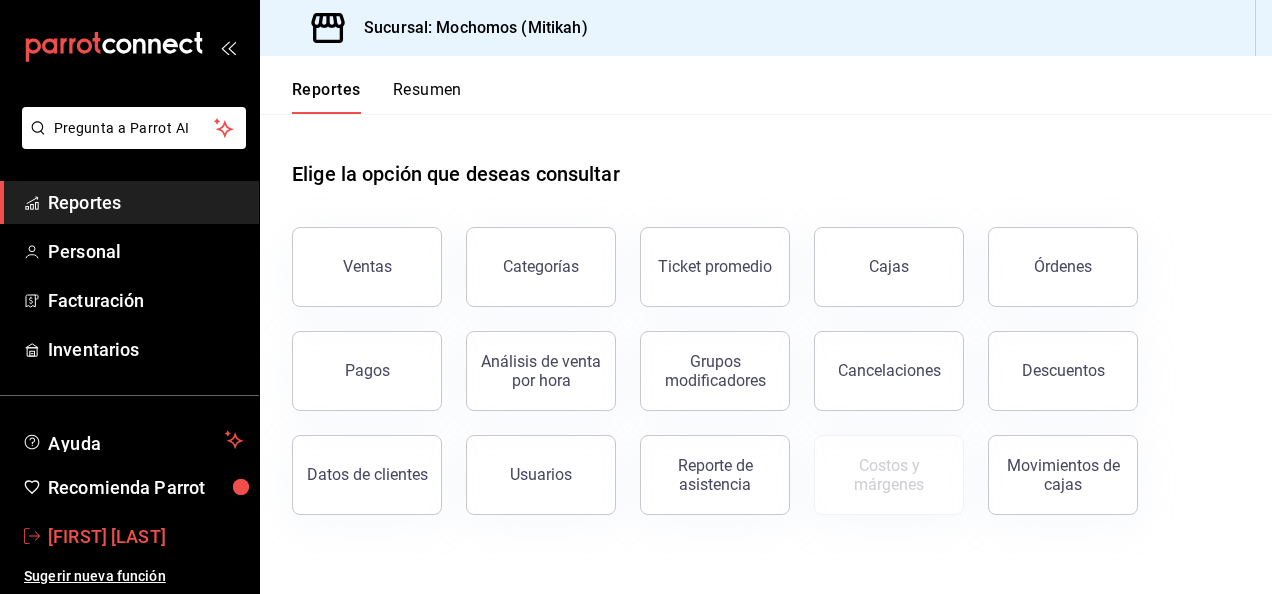 click on "Mochomos Mitikah" at bounding box center [145, 536] 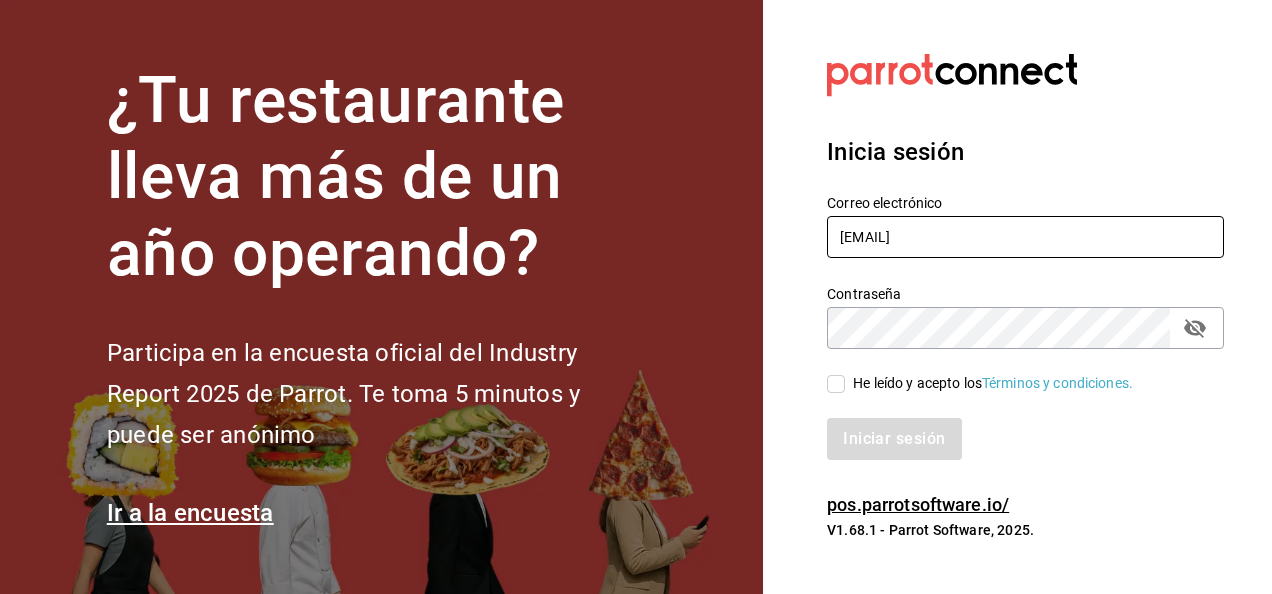 click on "mochomos.mitikah@grupocosteno.com" at bounding box center [1025, 237] 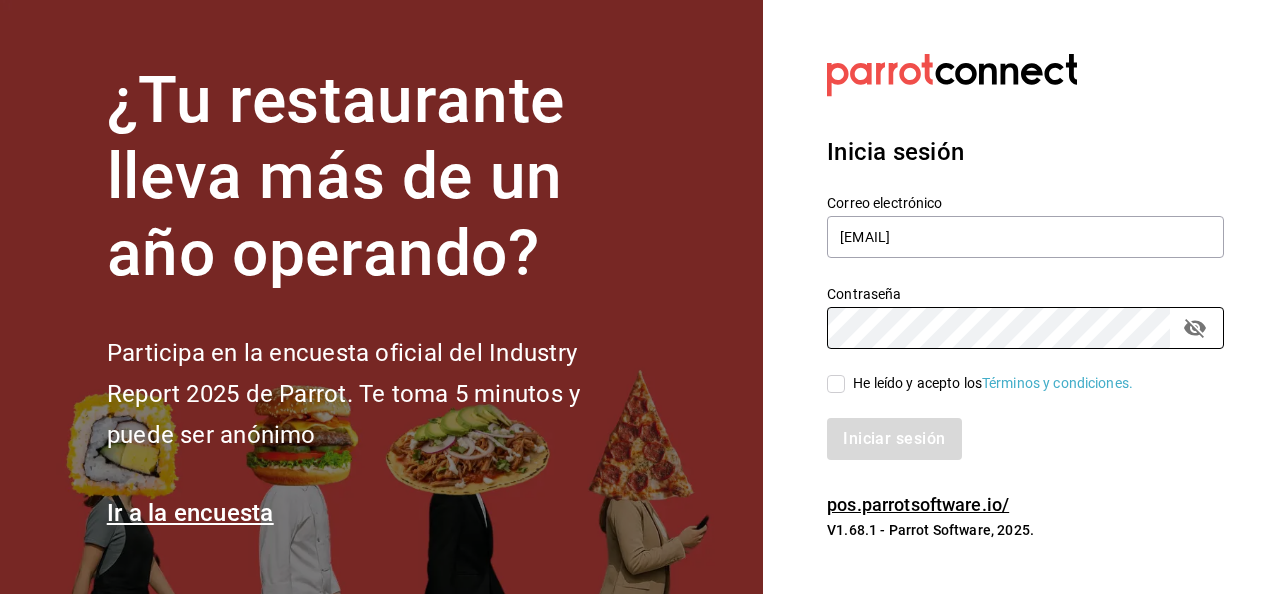 click on "He leído y acepto los  Términos y condiciones." at bounding box center [836, 384] 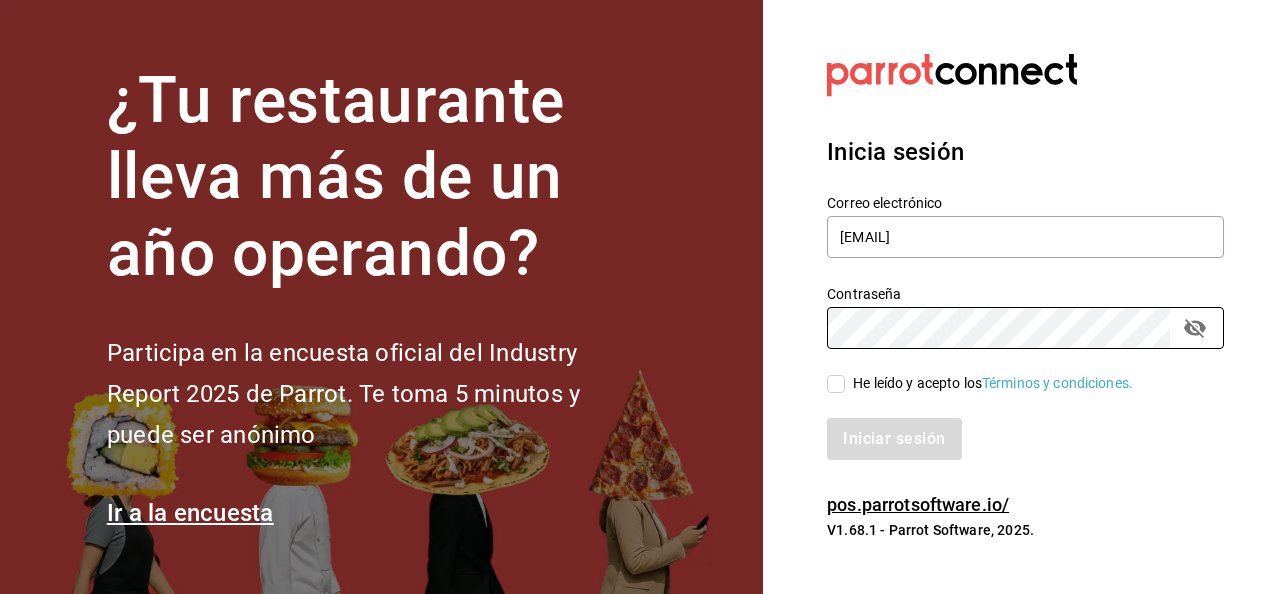 checkbox on "true" 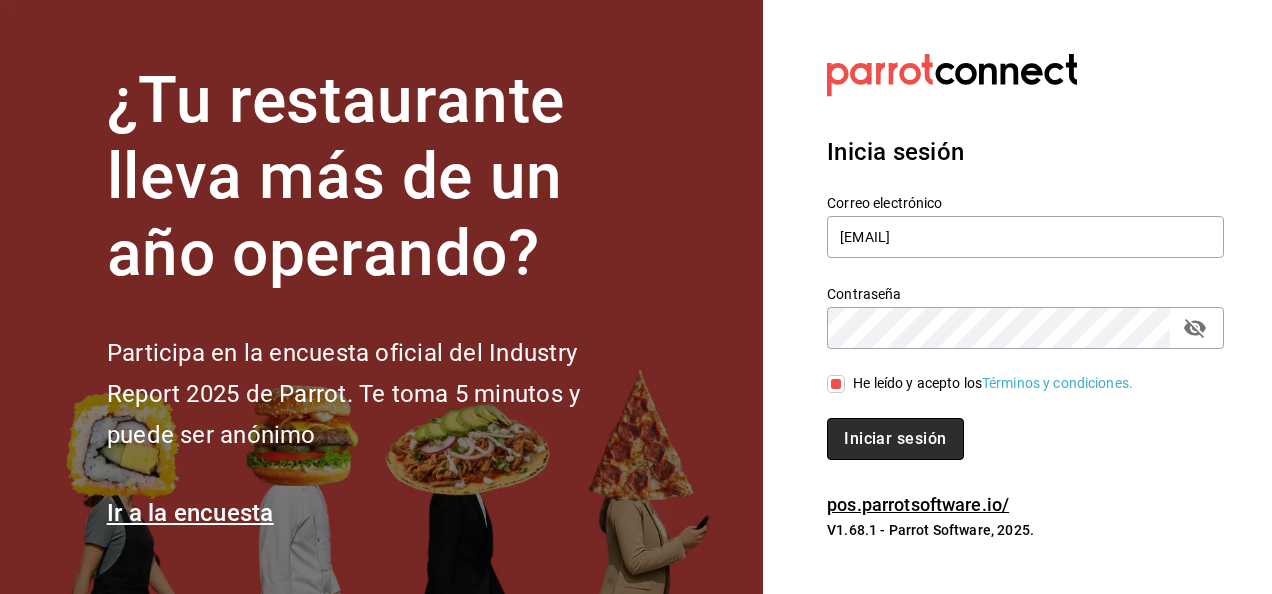 click on "Iniciar sesión" at bounding box center (895, 439) 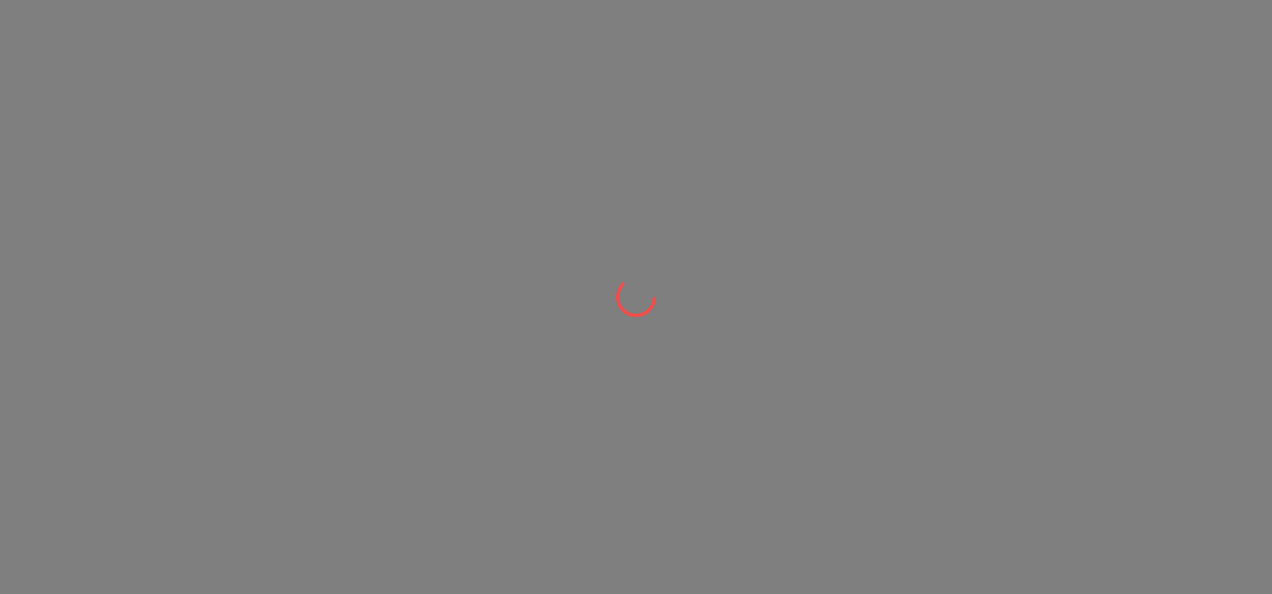 scroll, scrollTop: 0, scrollLeft: 0, axis: both 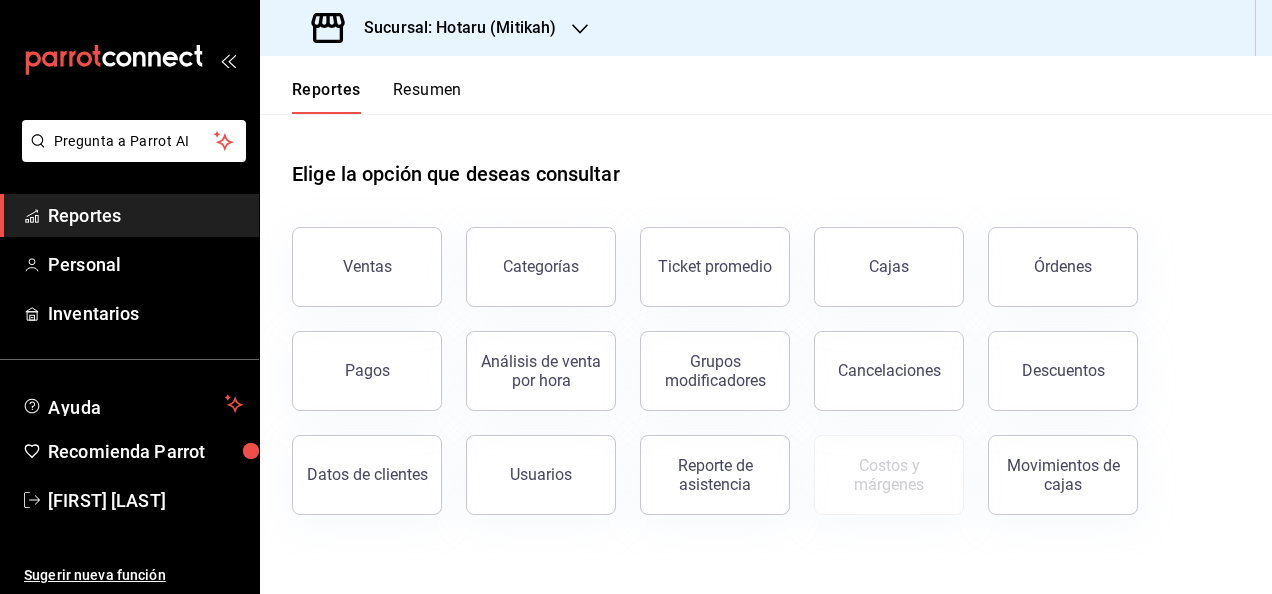click on "Sucursal: Hotaru (Mitikah)" at bounding box center [436, 28] 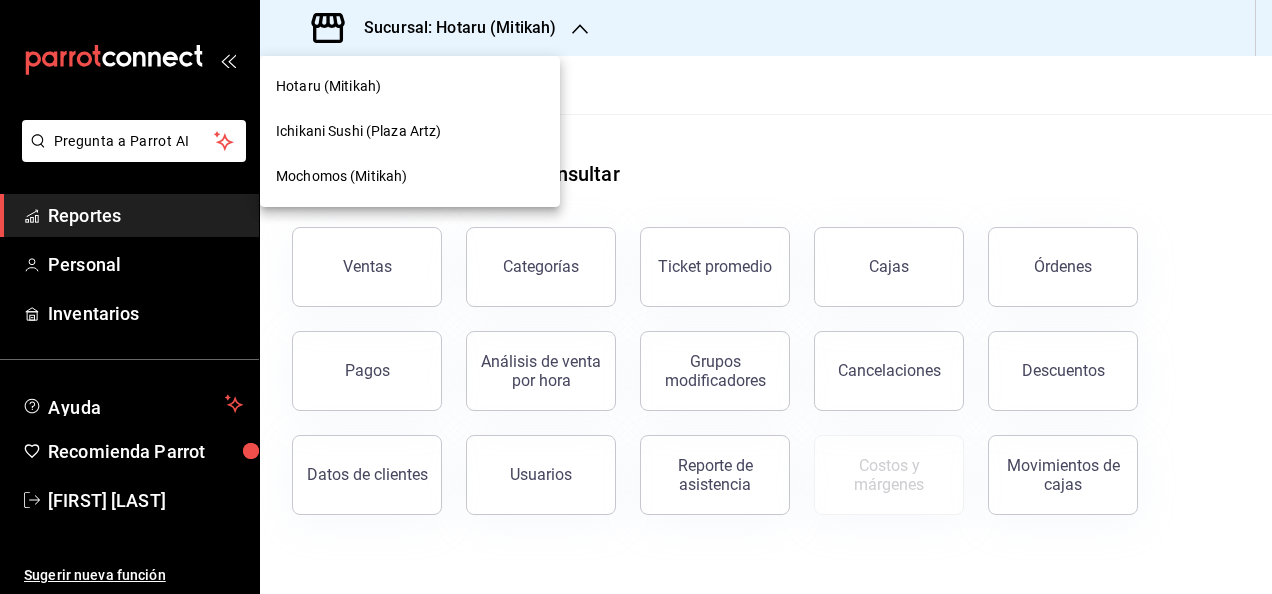 click at bounding box center (636, 297) 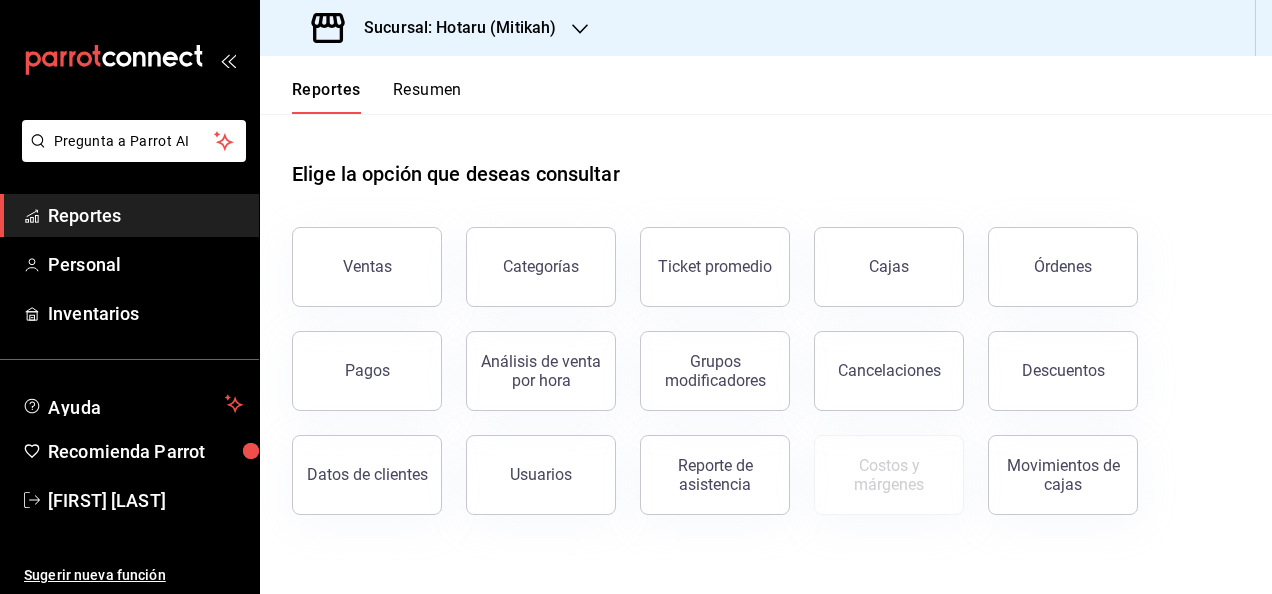 click on "Sucursal: Hotaru (Mitikah)" at bounding box center (436, 28) 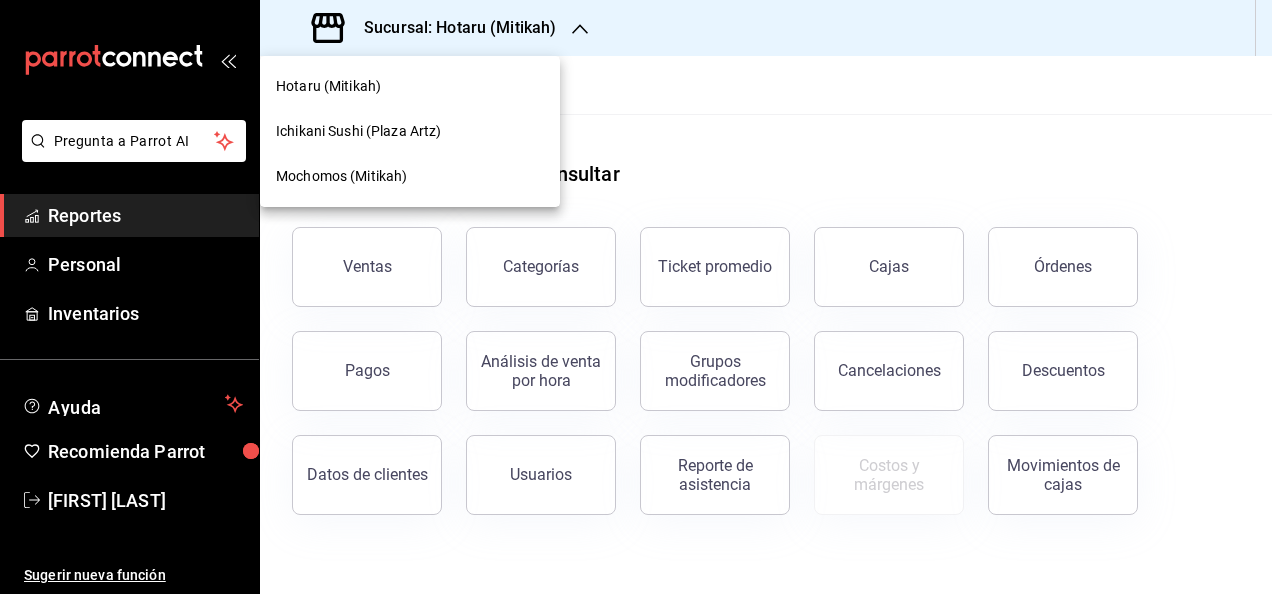 click on "Ichikani Sushi (Plaza Artz)" at bounding box center [410, 131] 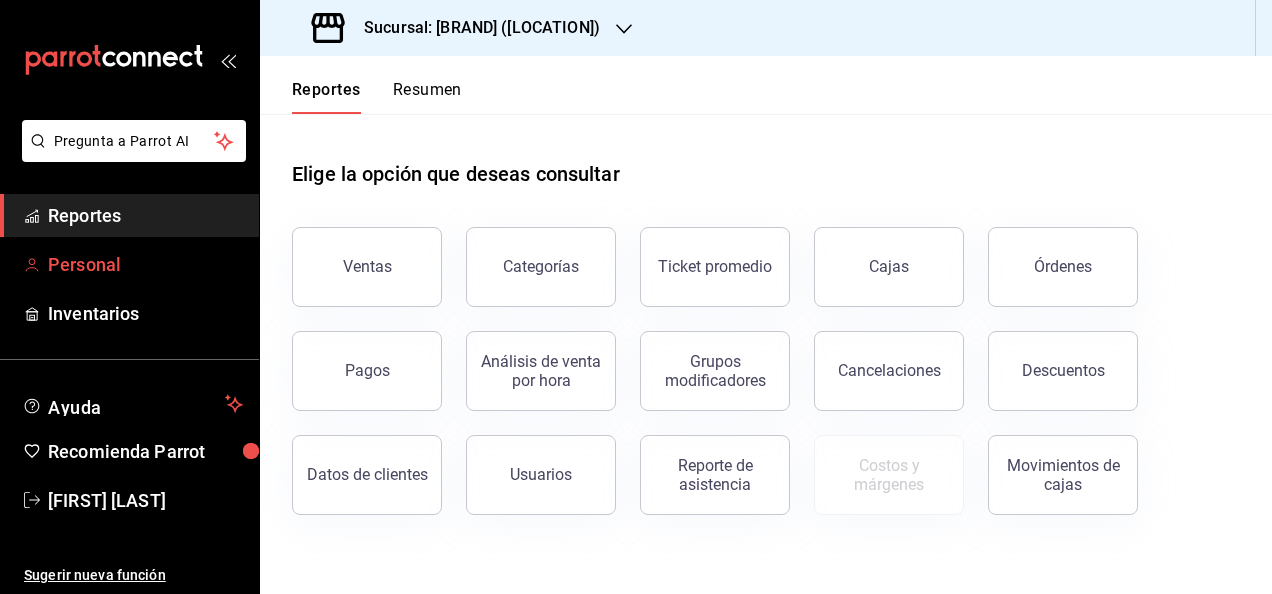 click on "Personal" at bounding box center [145, 264] 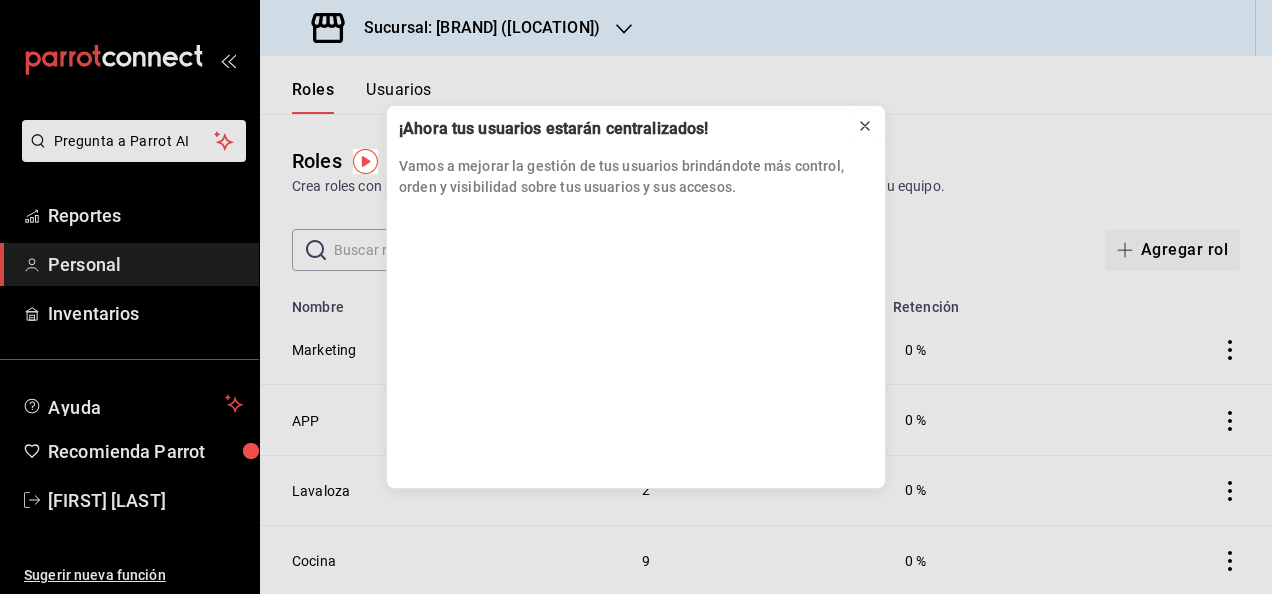 click 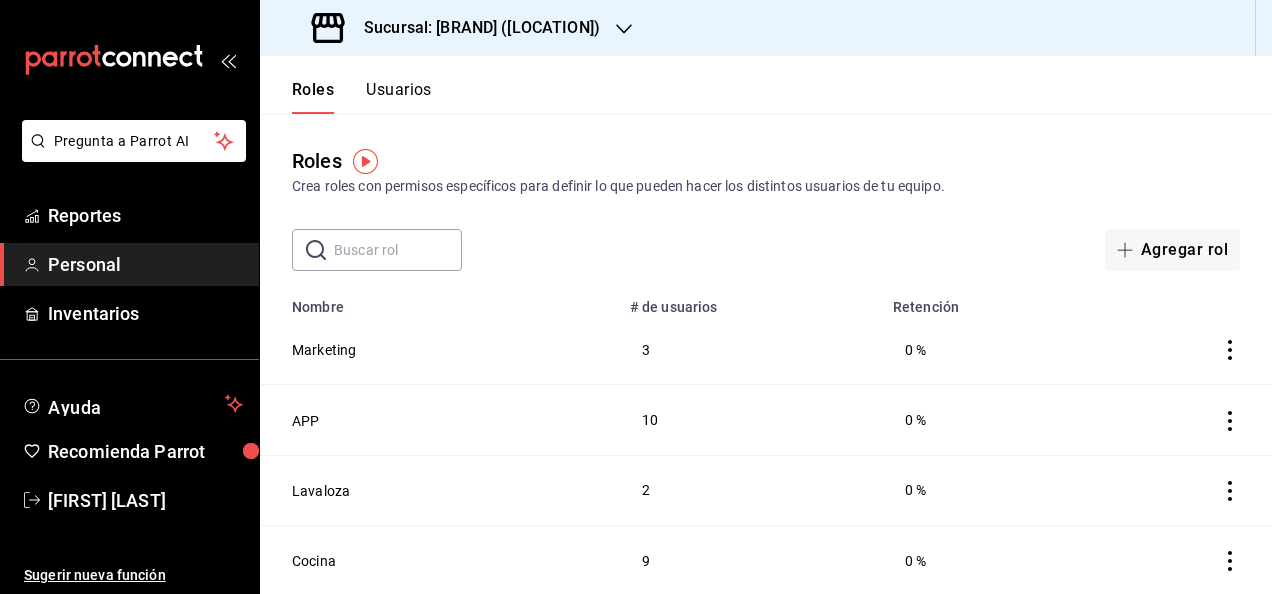 scroll, scrollTop: 54, scrollLeft: 0, axis: vertical 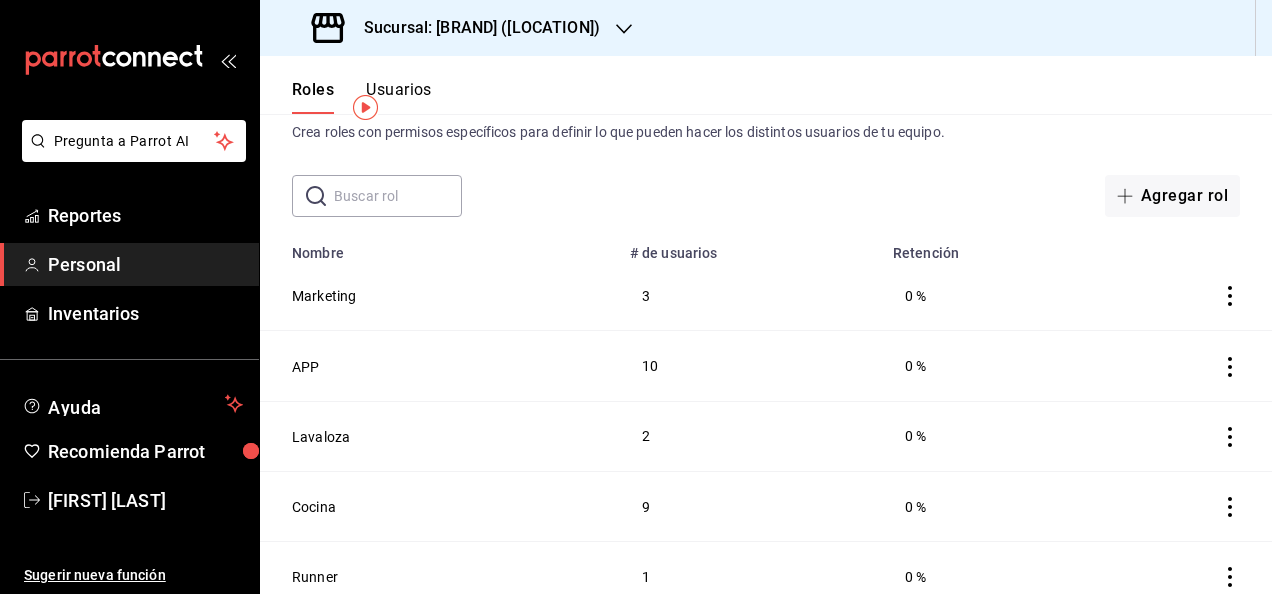 click on "Personal" at bounding box center [145, 264] 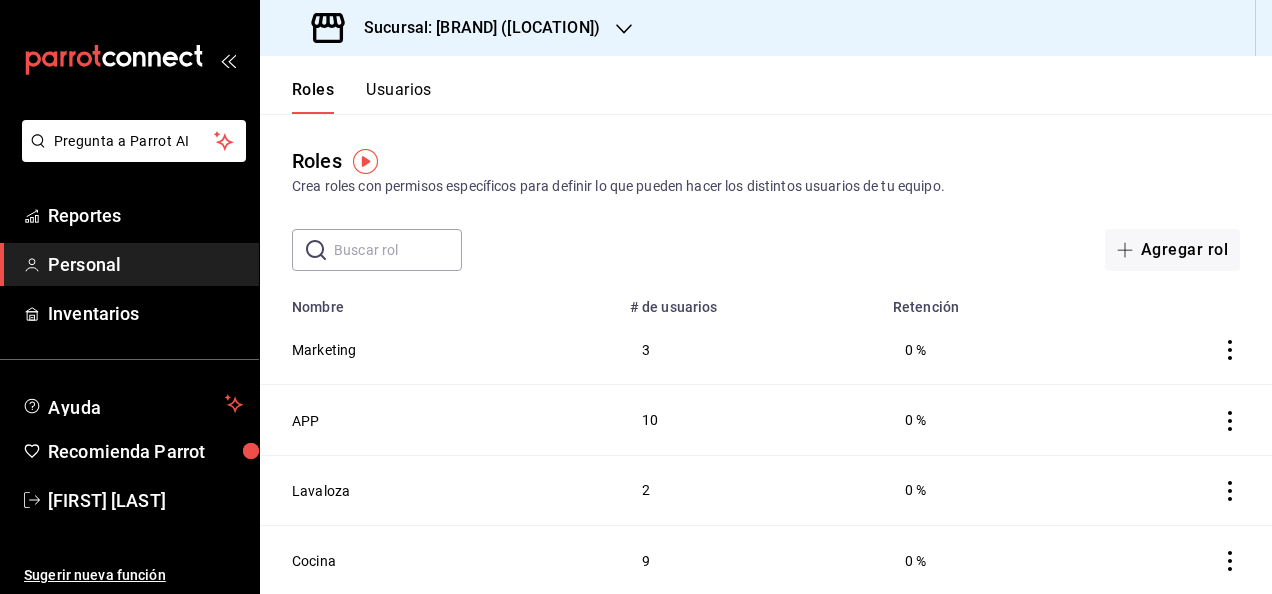 click on "Usuarios" at bounding box center (399, 97) 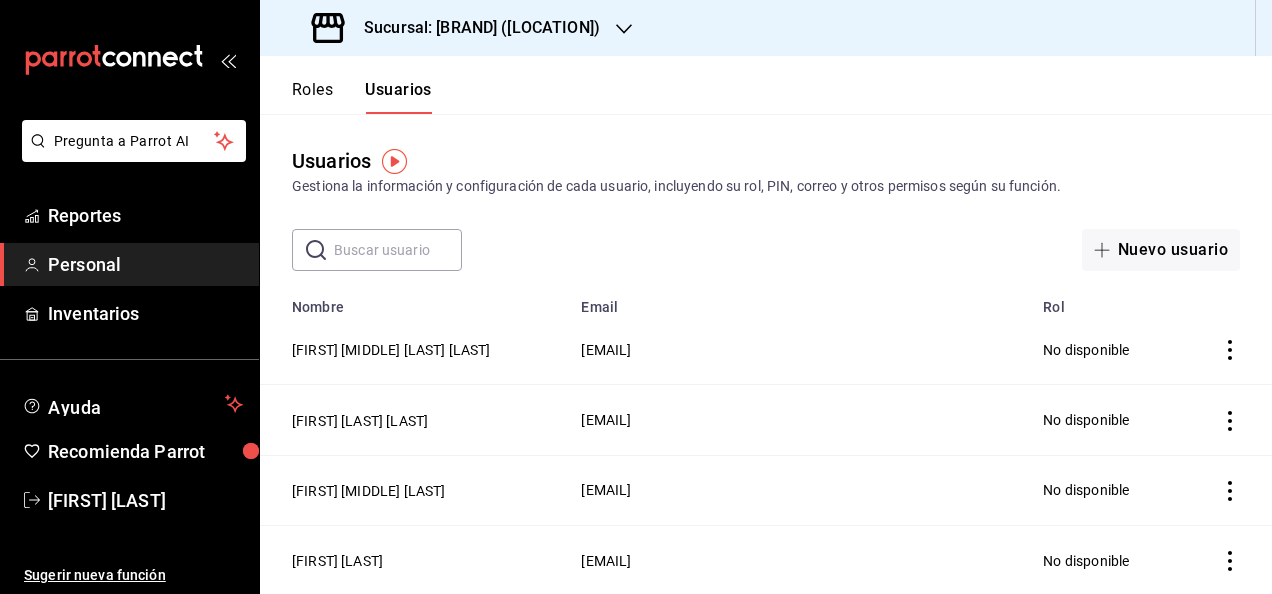 click at bounding box center [398, 250] 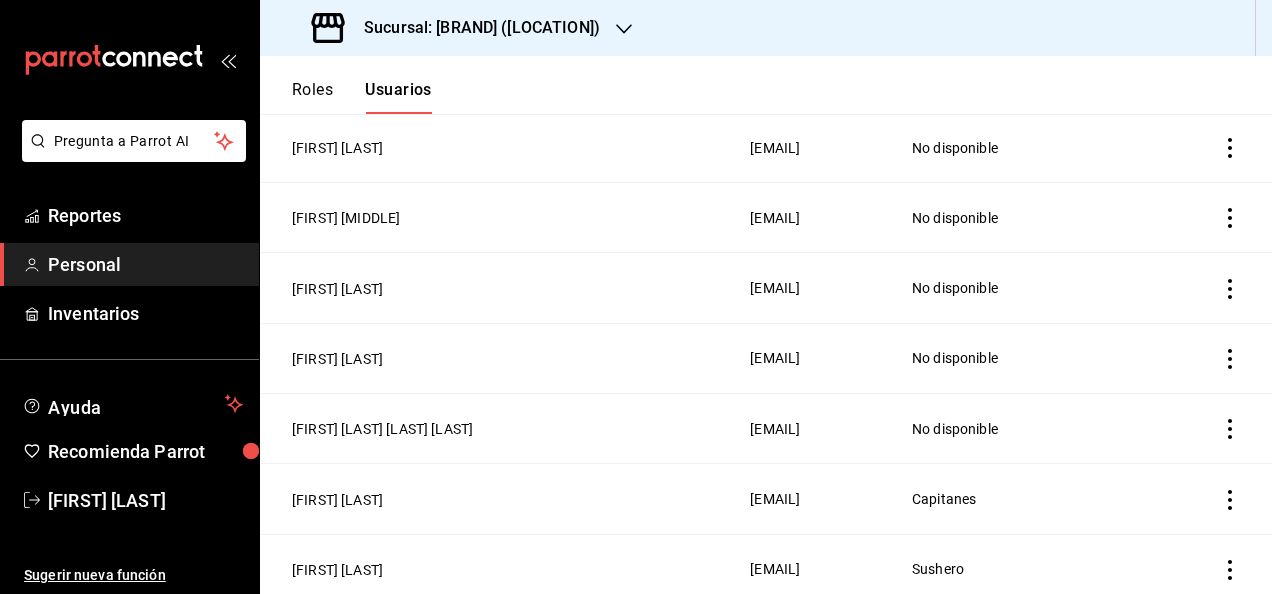 scroll, scrollTop: 417, scrollLeft: 0, axis: vertical 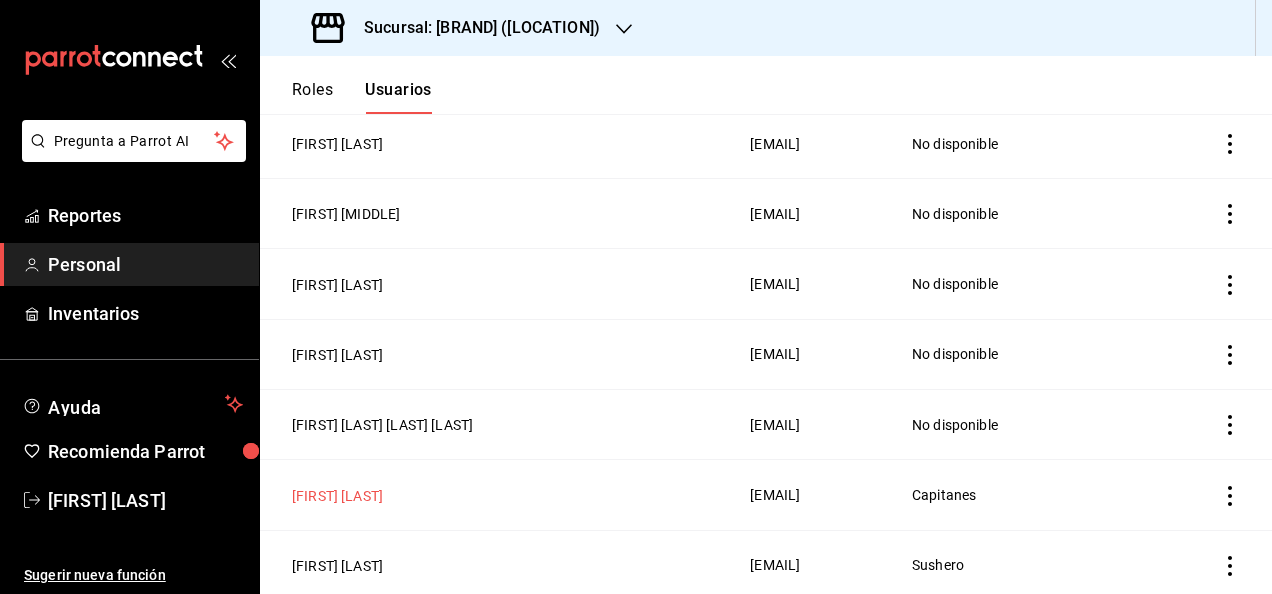 type on "[FIRST]" 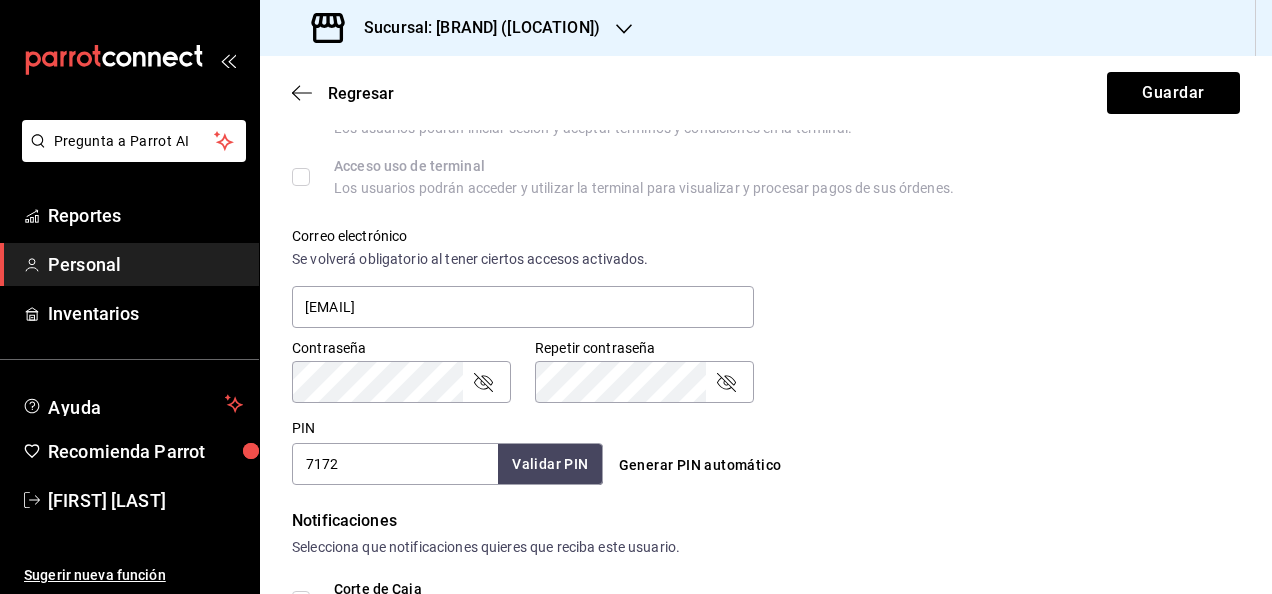 scroll, scrollTop: 651, scrollLeft: 0, axis: vertical 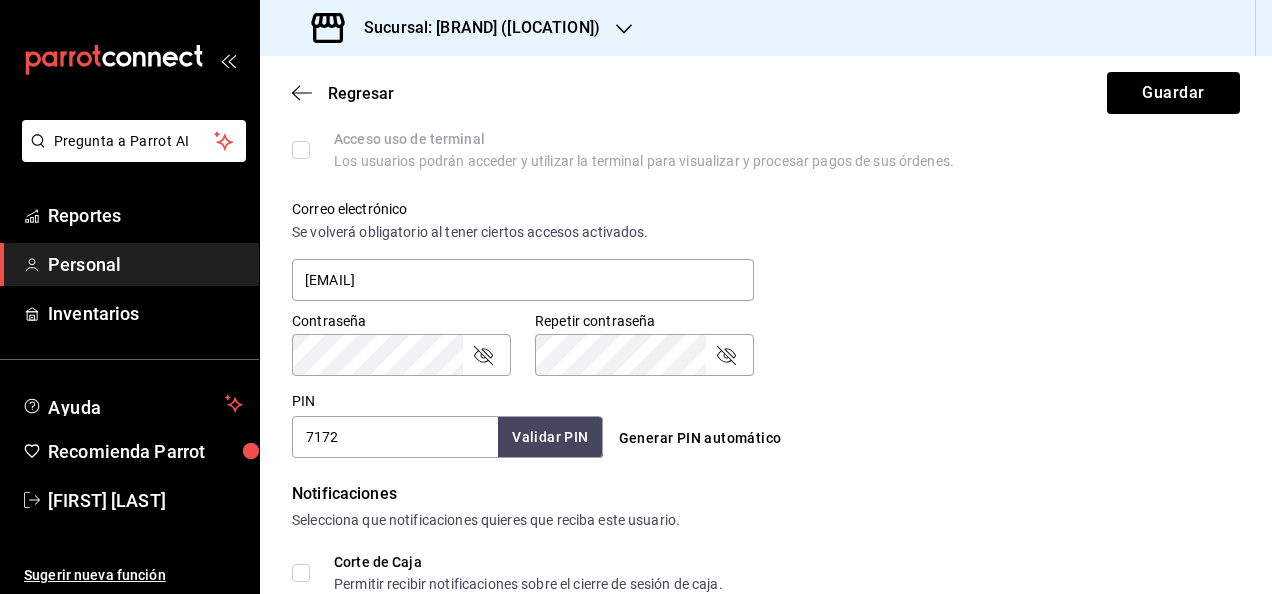 click on "7172" at bounding box center (395, 437) 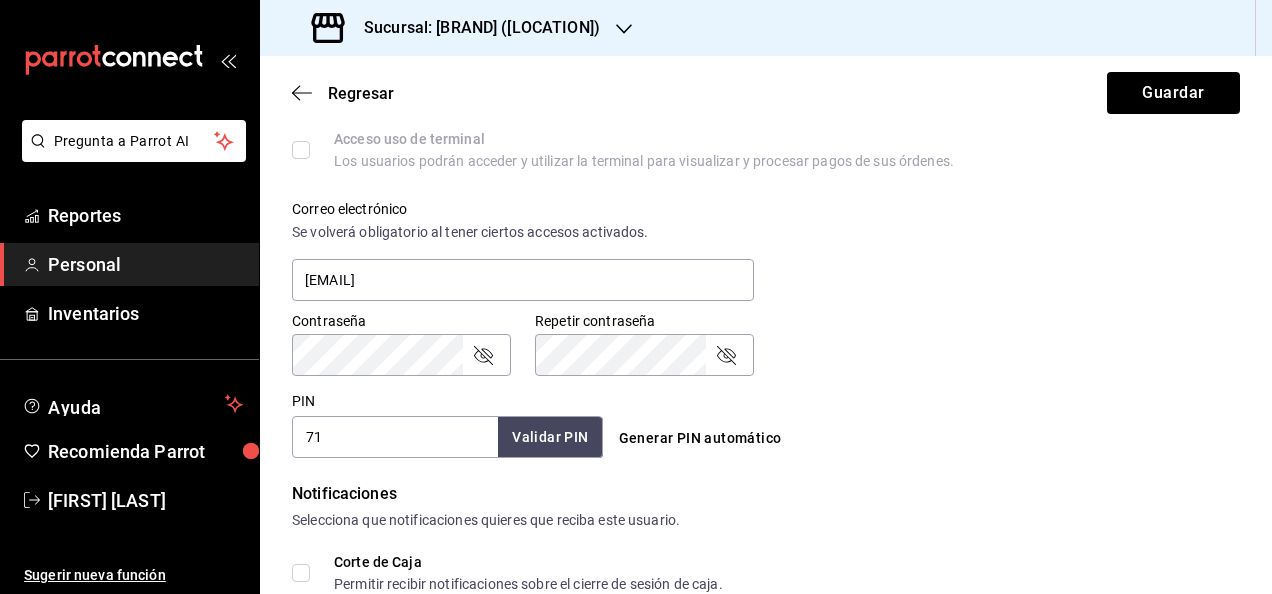 type on "7" 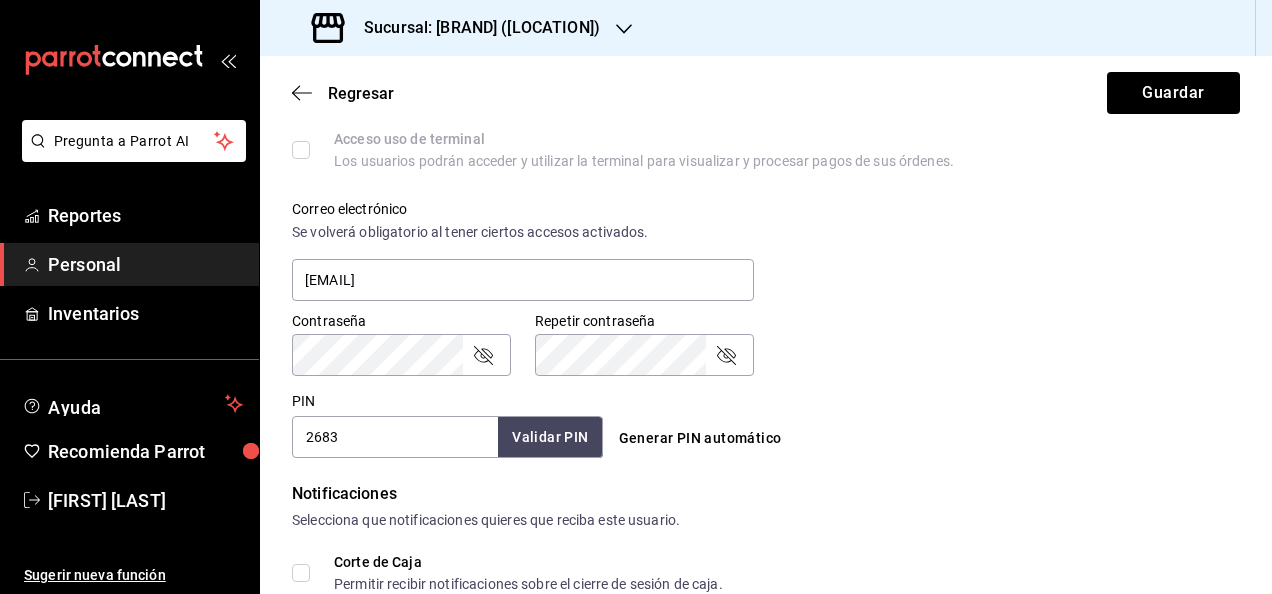 type on "2683" 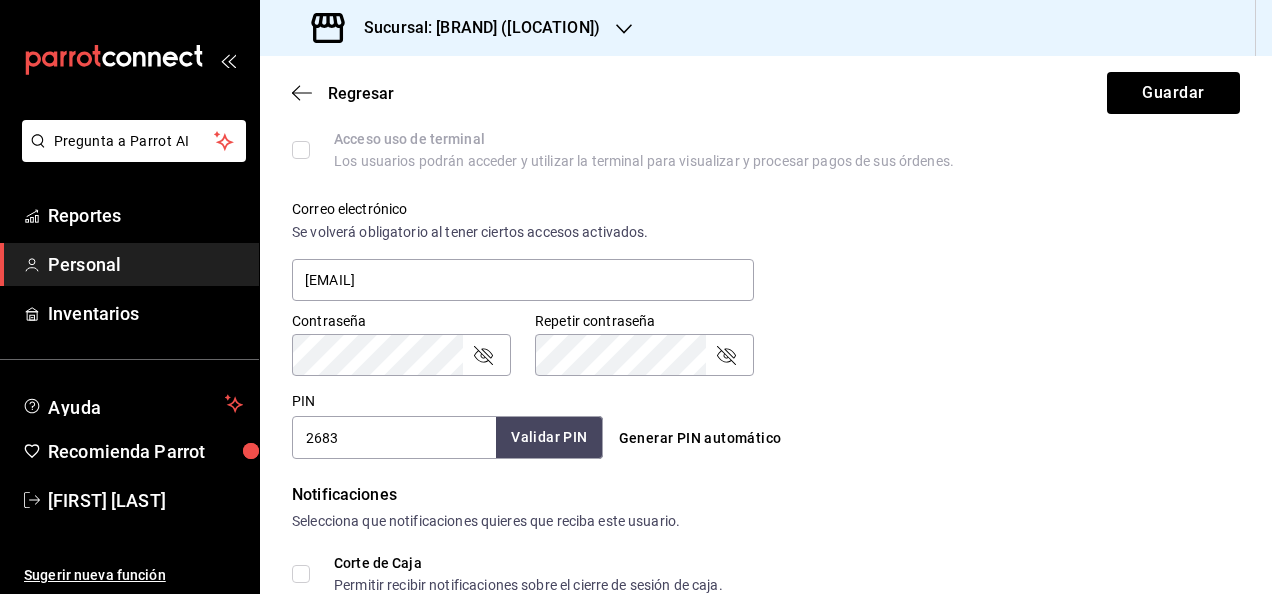 click on "Validar PIN" at bounding box center (549, 437) 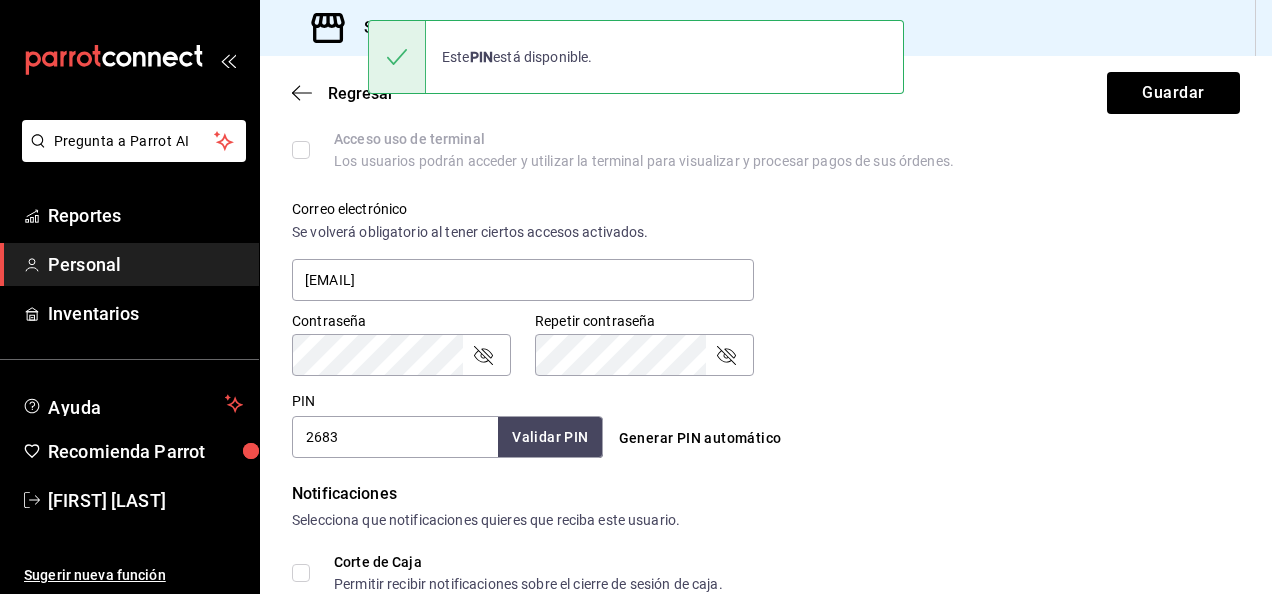 click on "Contraseña Contraseña Repetir contraseña Repetir contraseña" at bounding box center [754, 332] 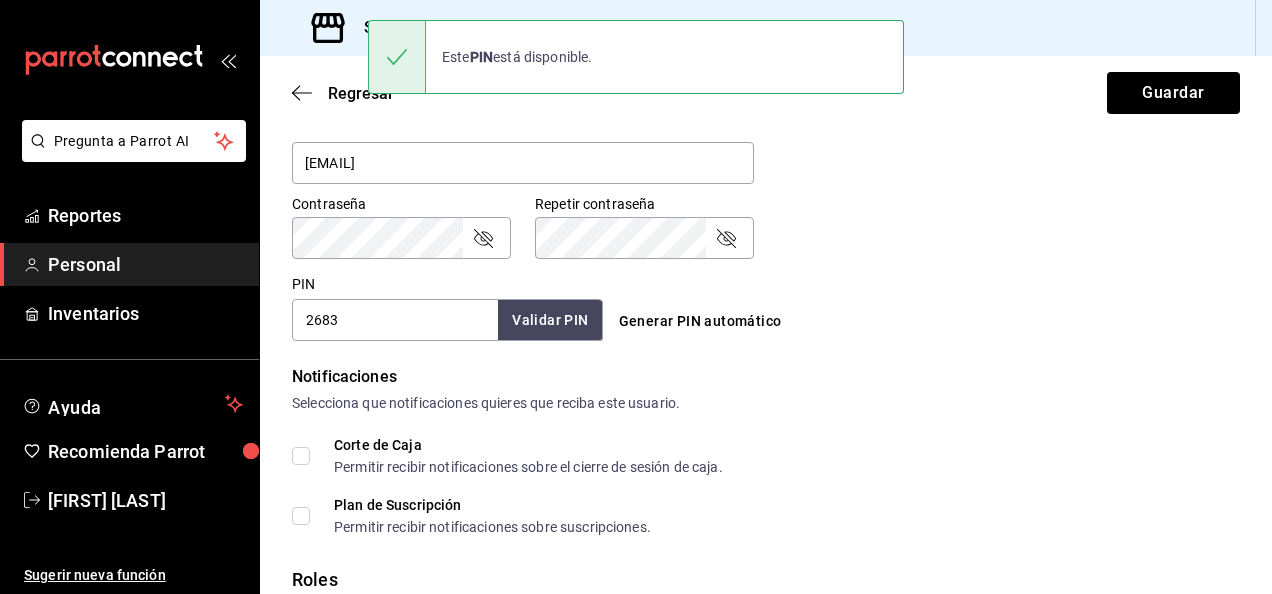 scroll, scrollTop: 773, scrollLeft: 0, axis: vertical 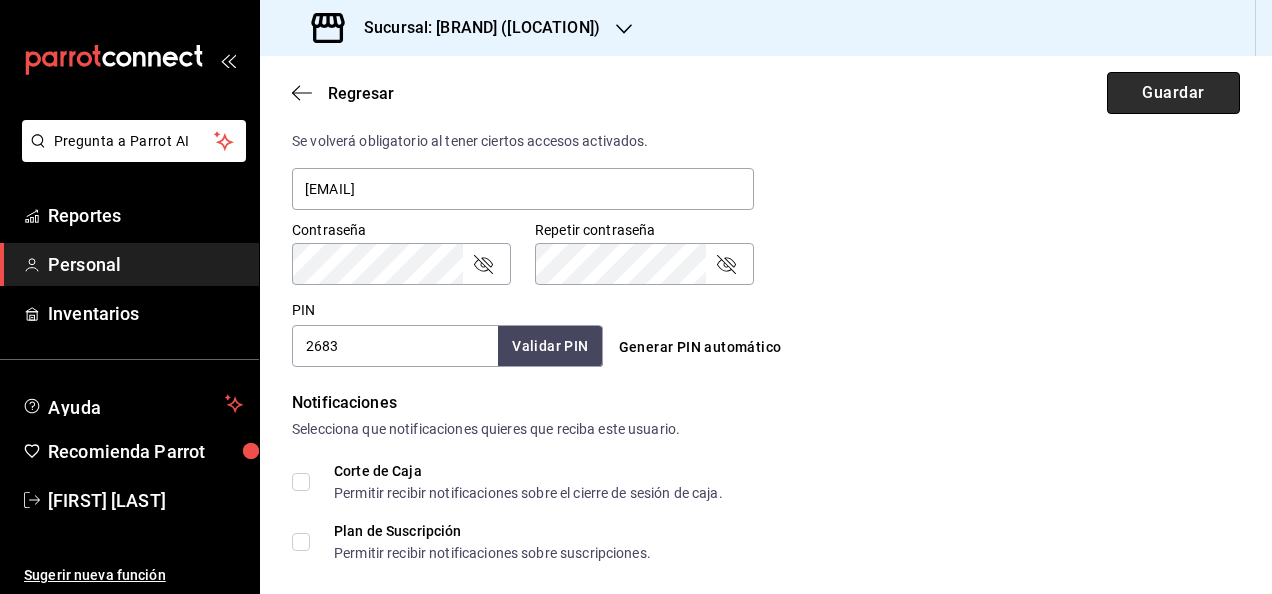 click on "Guardar" at bounding box center [1173, 93] 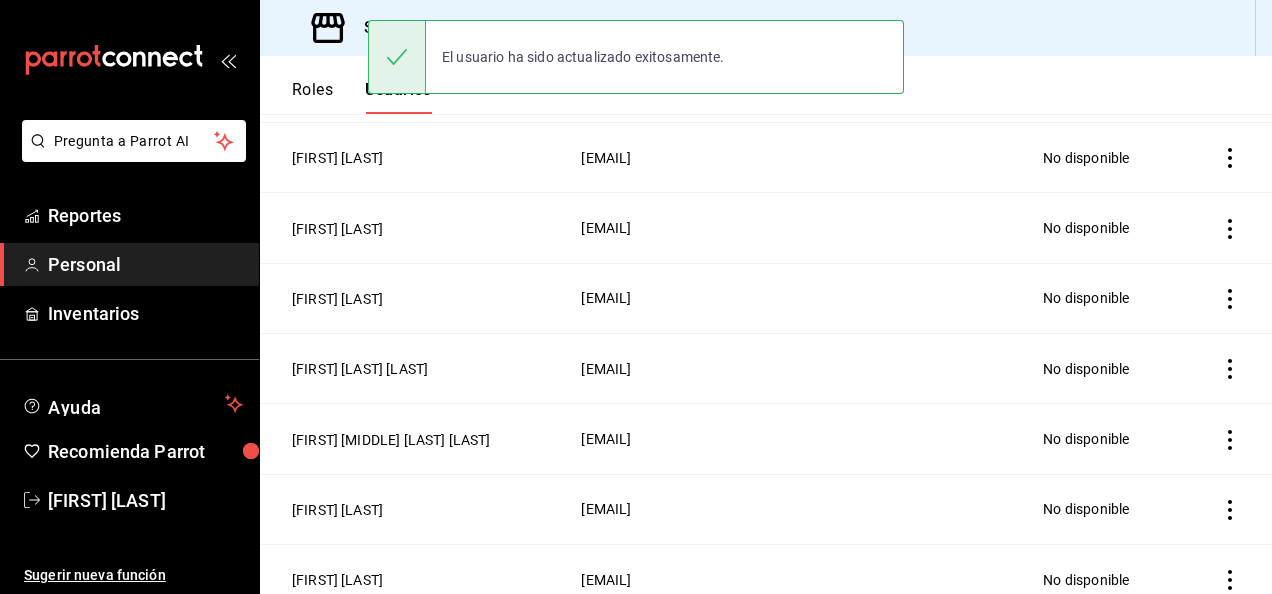 scroll, scrollTop: 480, scrollLeft: 0, axis: vertical 